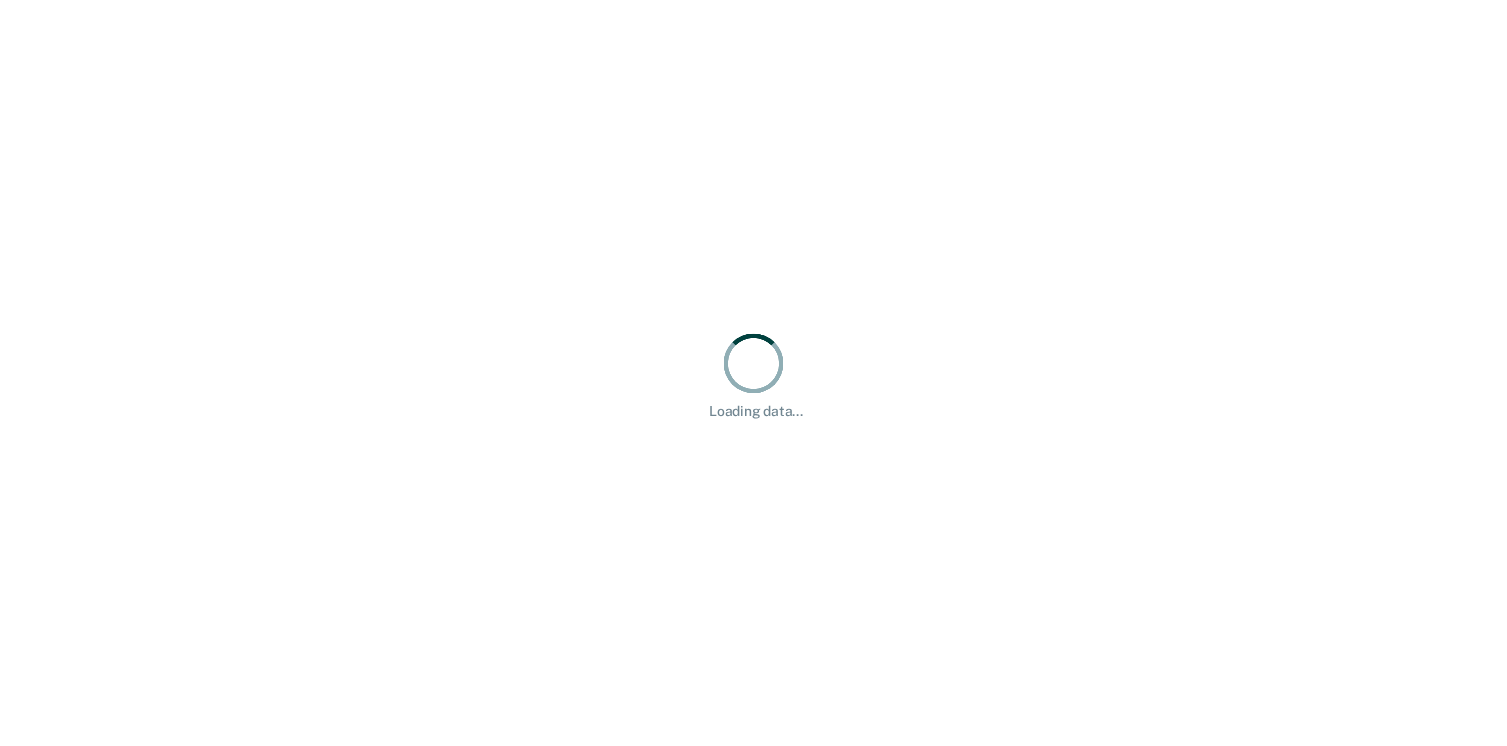 scroll, scrollTop: 0, scrollLeft: 0, axis: both 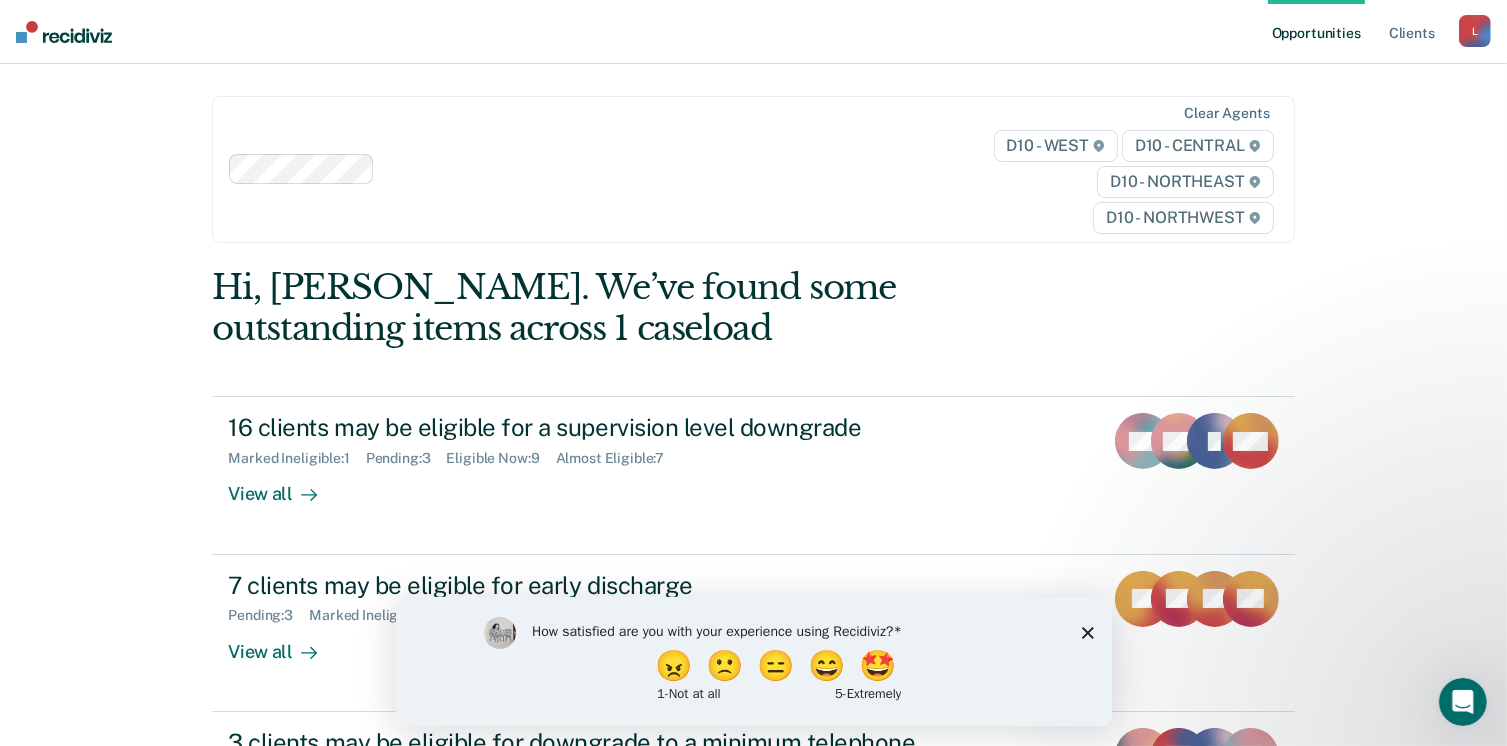 click 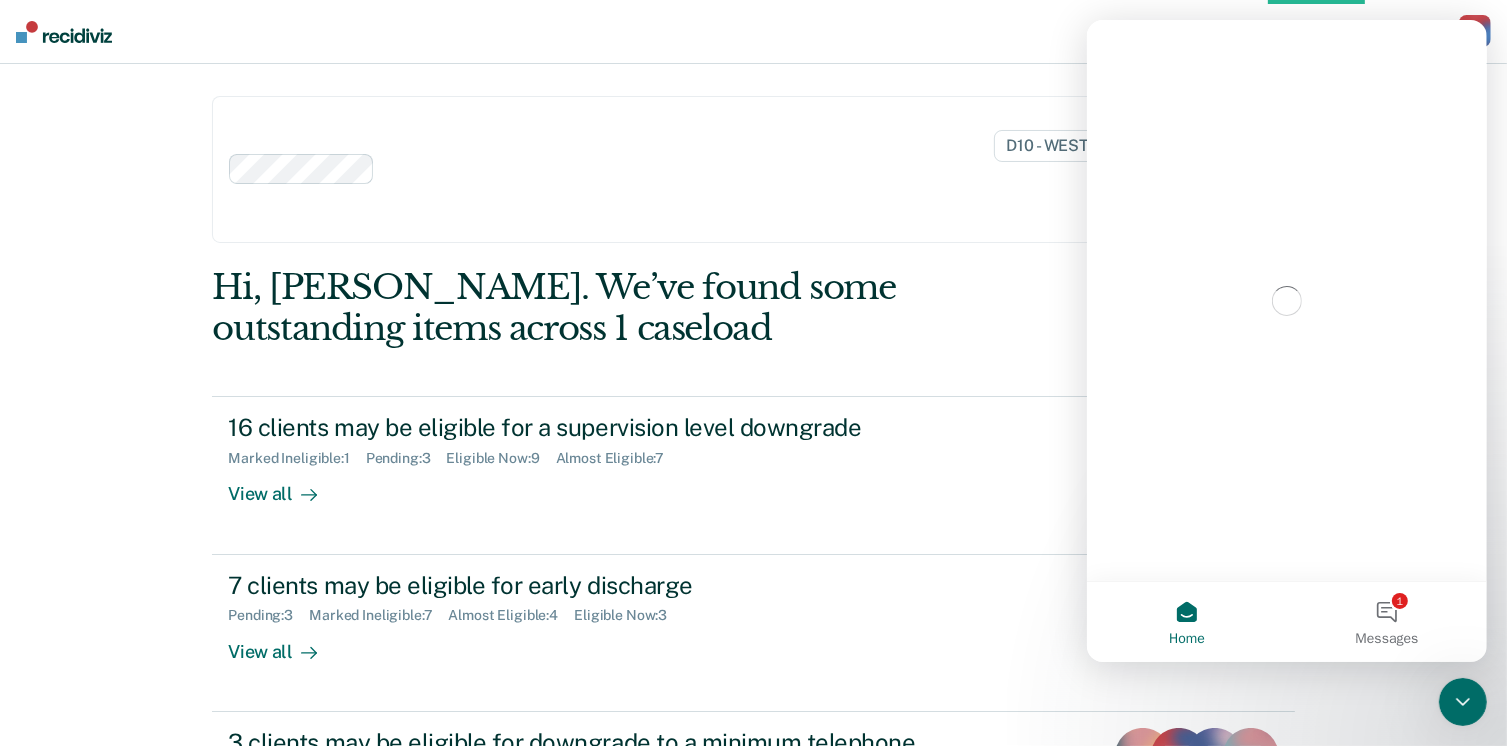scroll, scrollTop: 0, scrollLeft: 0, axis: both 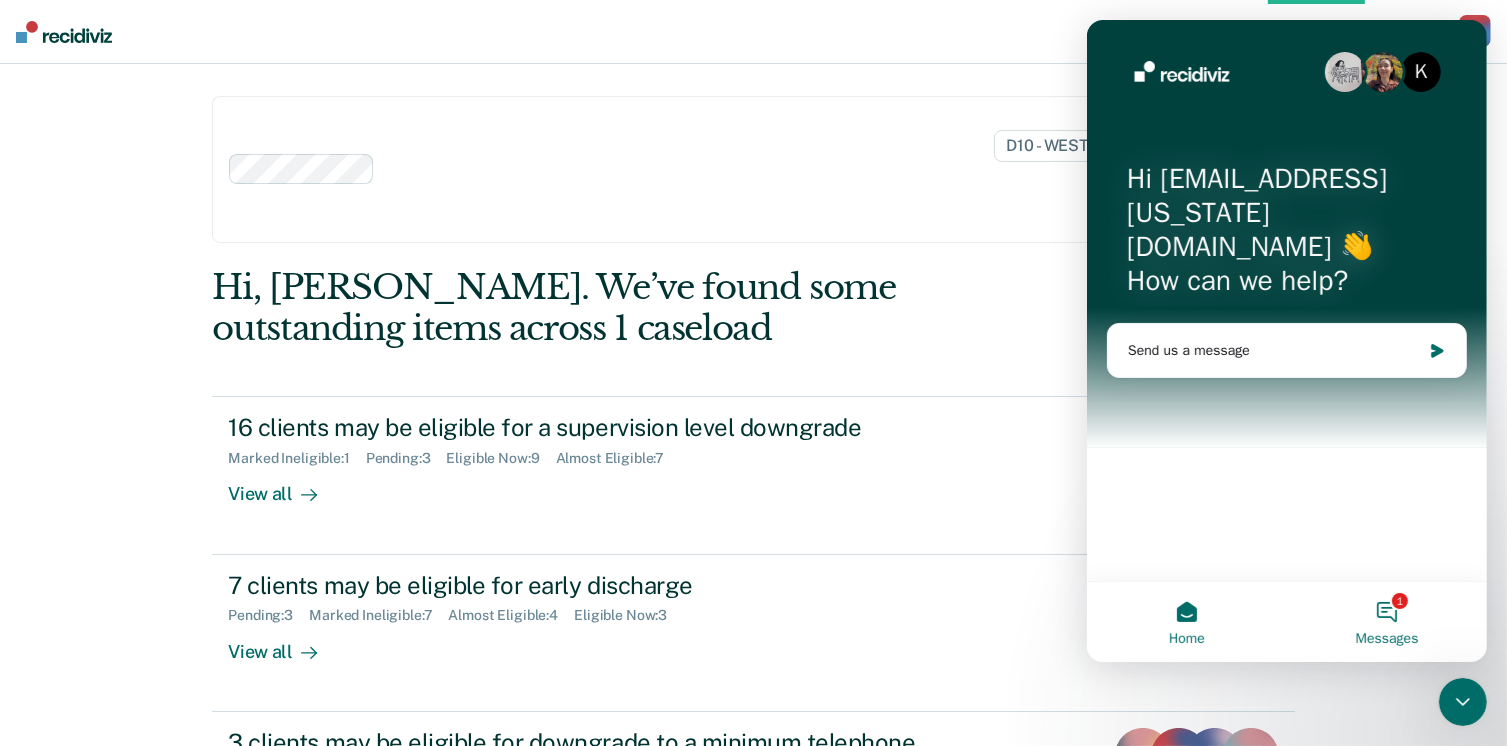click on "1 Messages" at bounding box center [1386, 622] 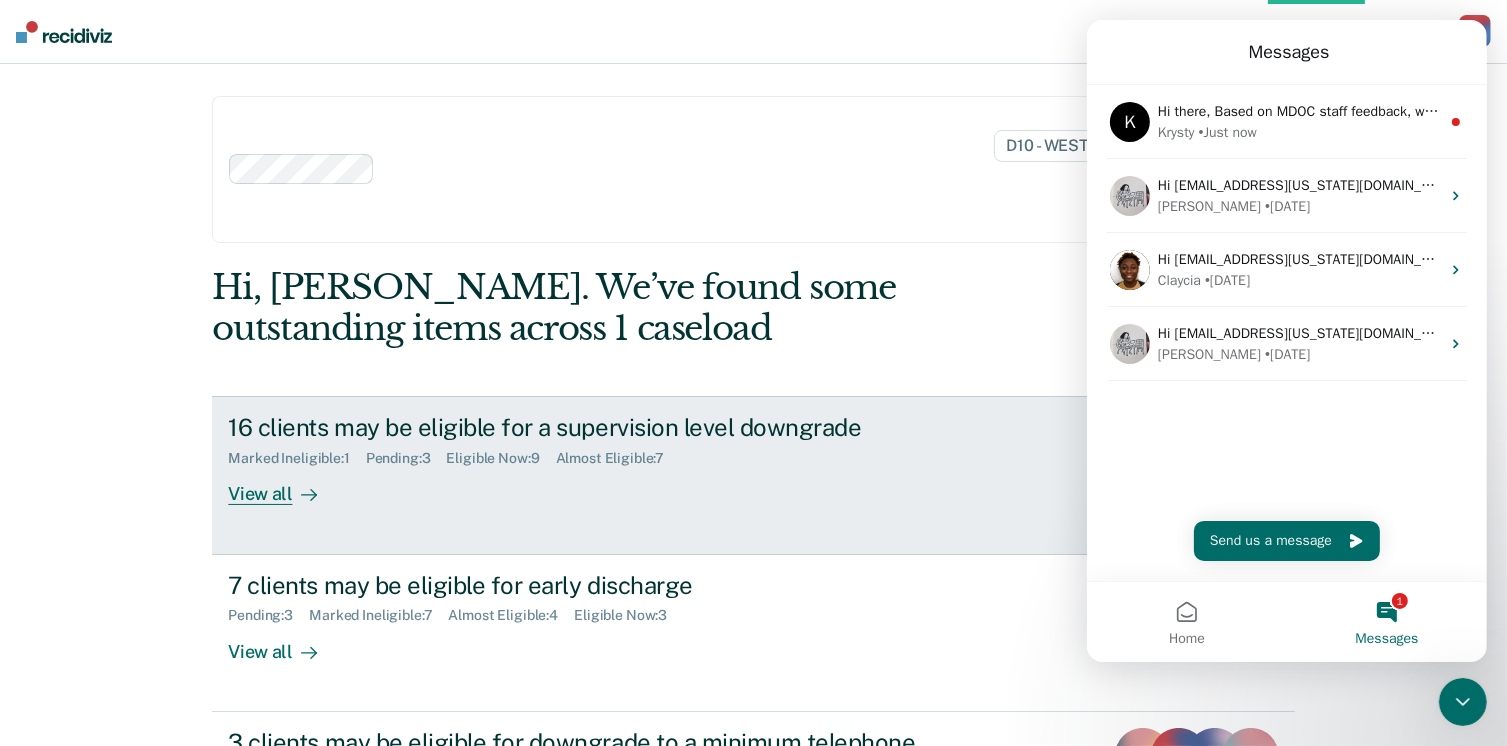 click on "16 clients may be eligible for a supervision level downgrade" at bounding box center (579, 427) 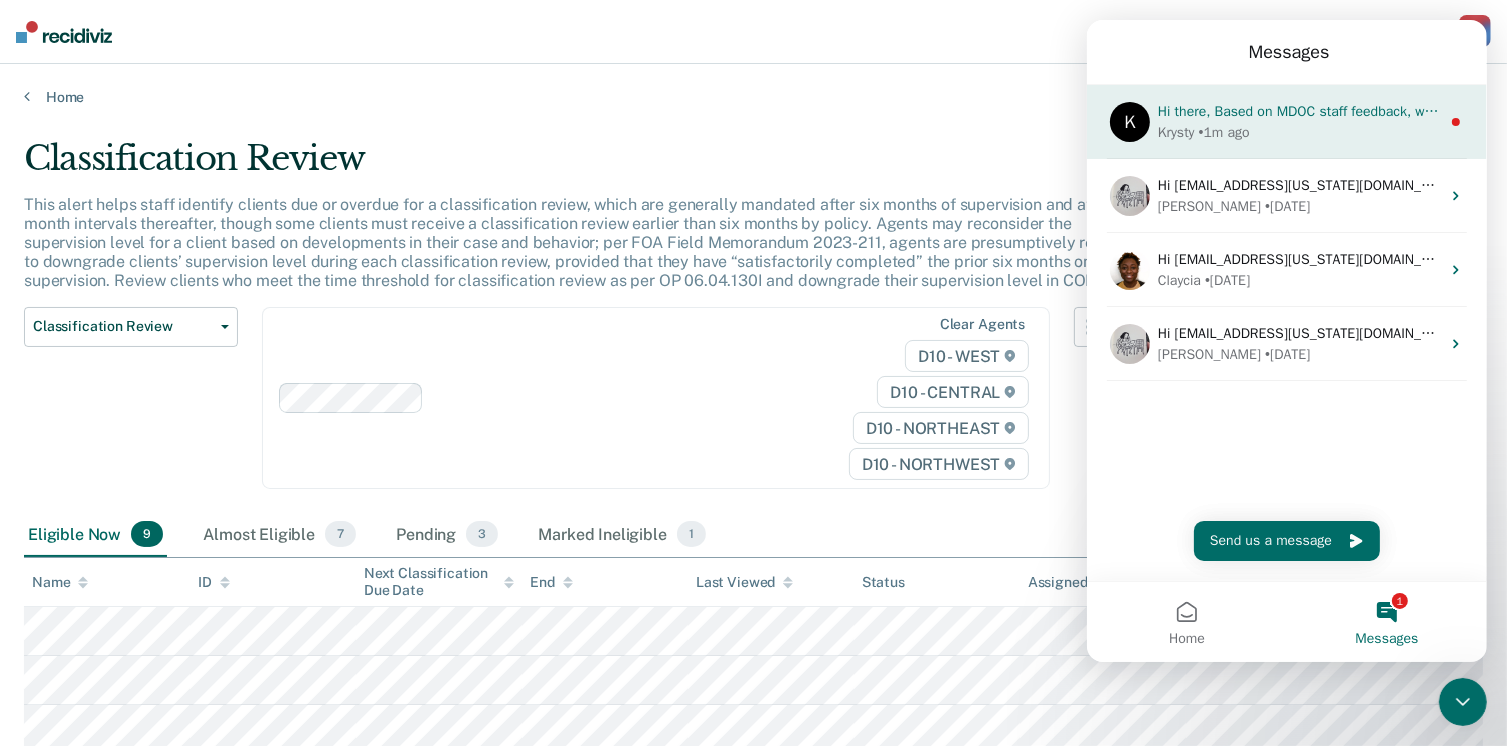 click on "K Hi there, Based on MDOC staff feedback, we've made an addition to the tool which will now be appearing in your Recidiviz assistant! The new 'Almost Eligible' feature surfaces clients who are [DATE] of becoming eligible for an opportunity. This new tab is available for supervision level downgrade, early discharge, minimum telephone reporting, and nearing or past full-term release date. We’re always grateful for your feedback - thank you for helping to make our tools better fit your needs! Questions? You can write to us below or click the chat button. Krysty •  1m ago" at bounding box center (1286, 122) 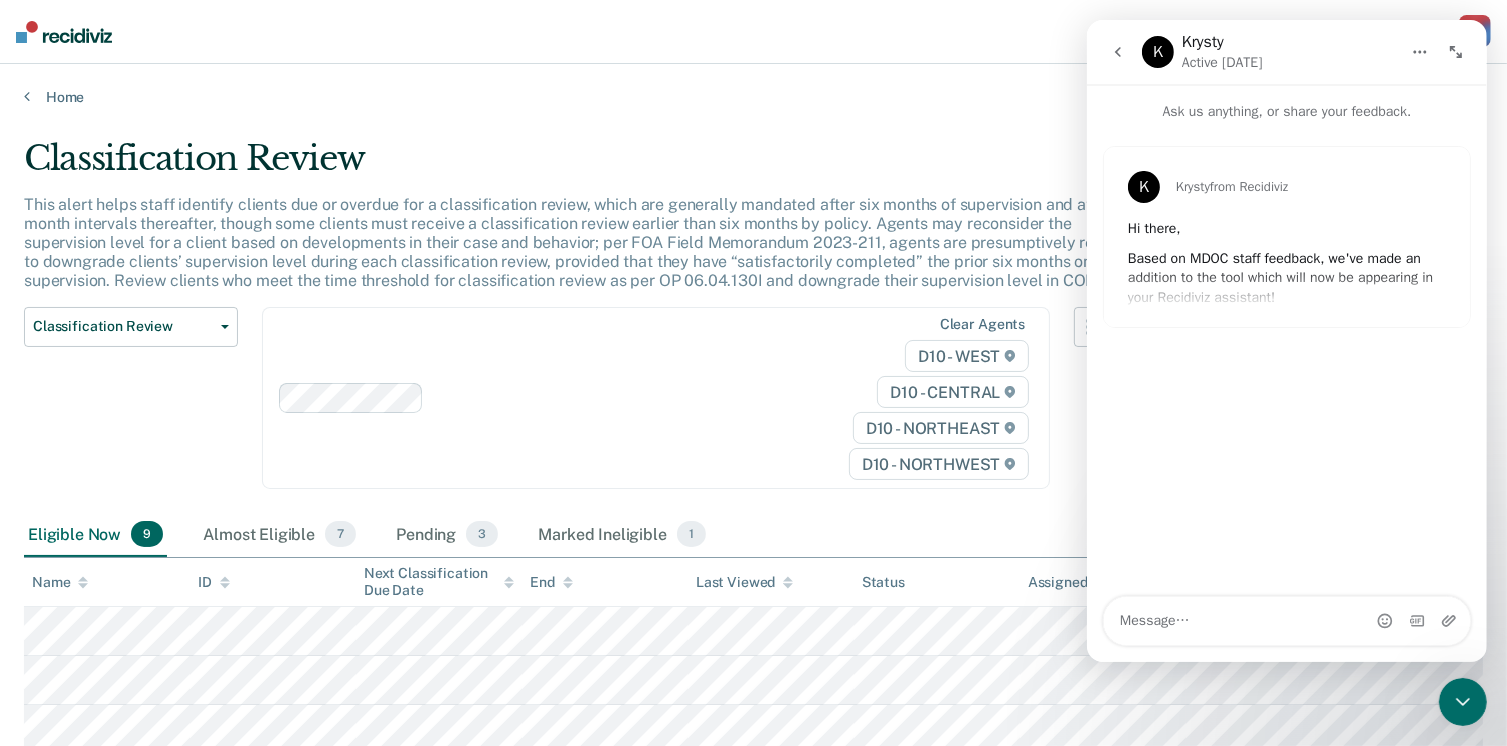 drag, startPoint x: 1226, startPoint y: 319, endPoint x: 1330, endPoint y: 261, distance: 119.0798 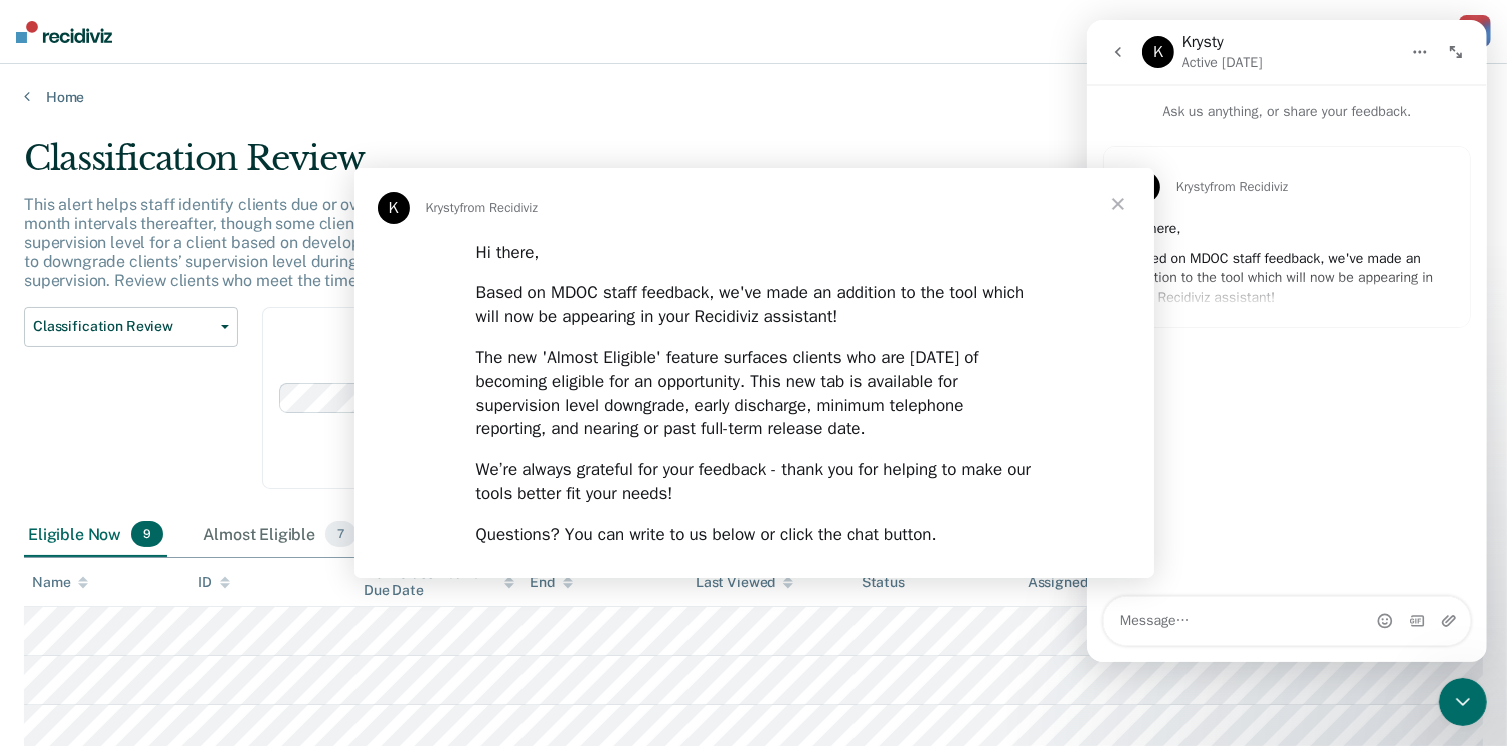 scroll, scrollTop: 0, scrollLeft: 0, axis: both 